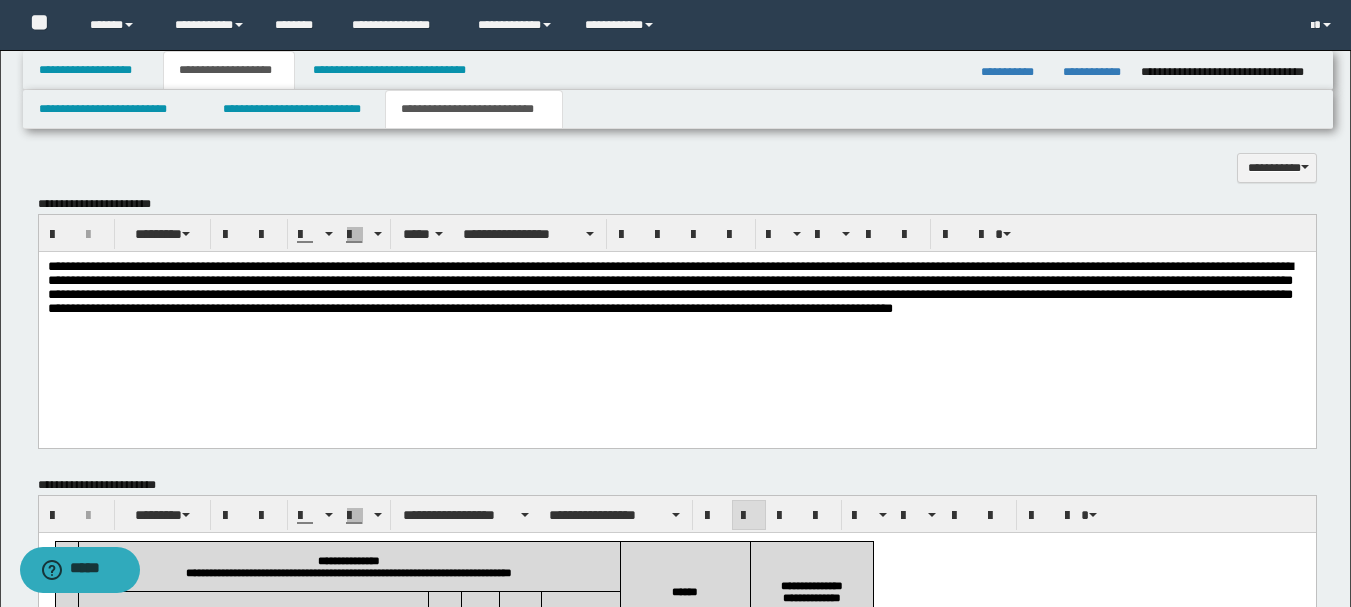scroll, scrollTop: 0, scrollLeft: 0, axis: both 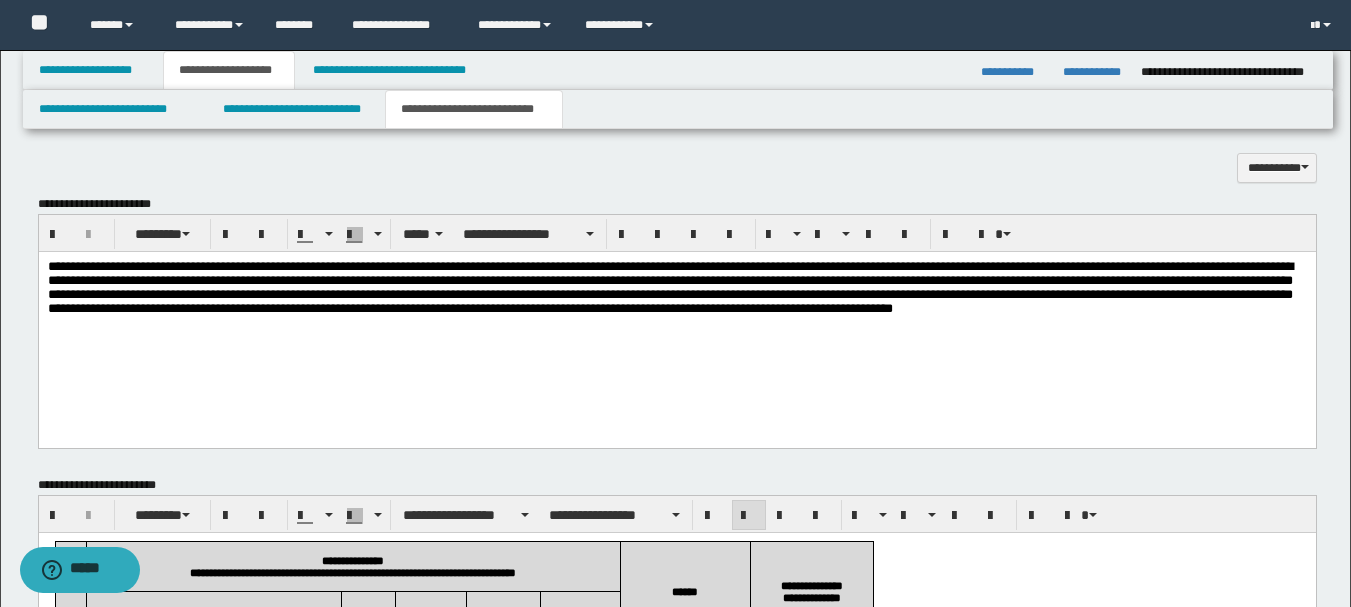 drag, startPoint x: 684, startPoint y: 369, endPoint x: 683, endPoint y: 359, distance: 10.049875 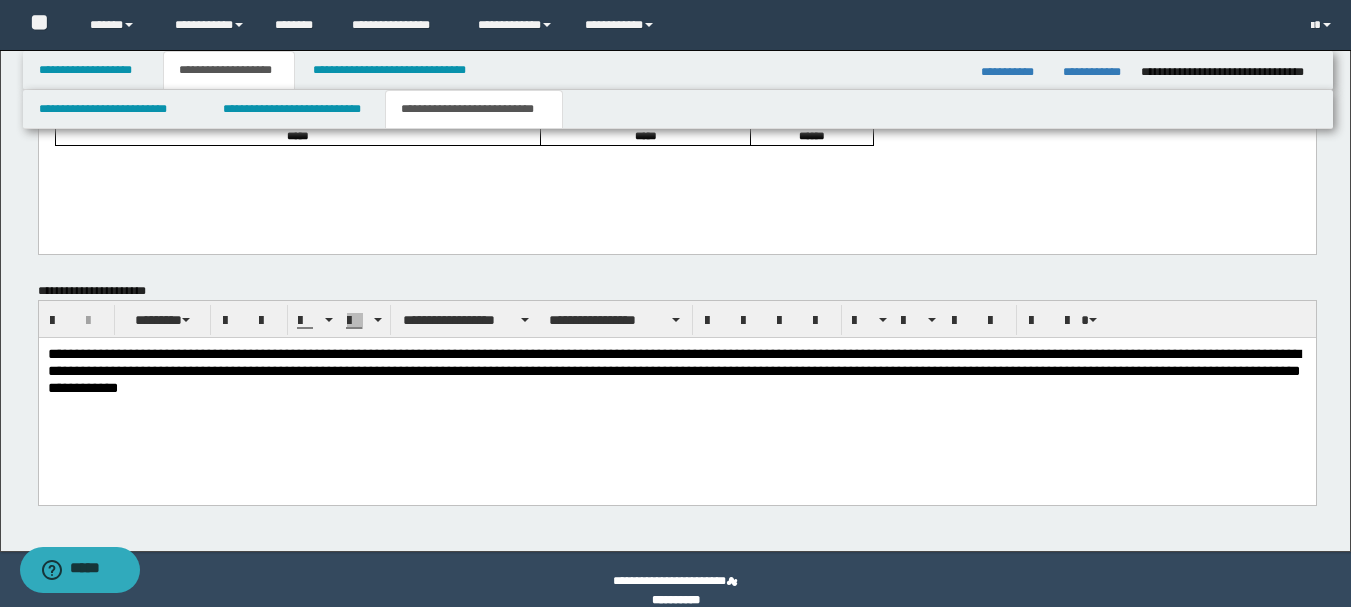 scroll, scrollTop: 1850, scrollLeft: 0, axis: vertical 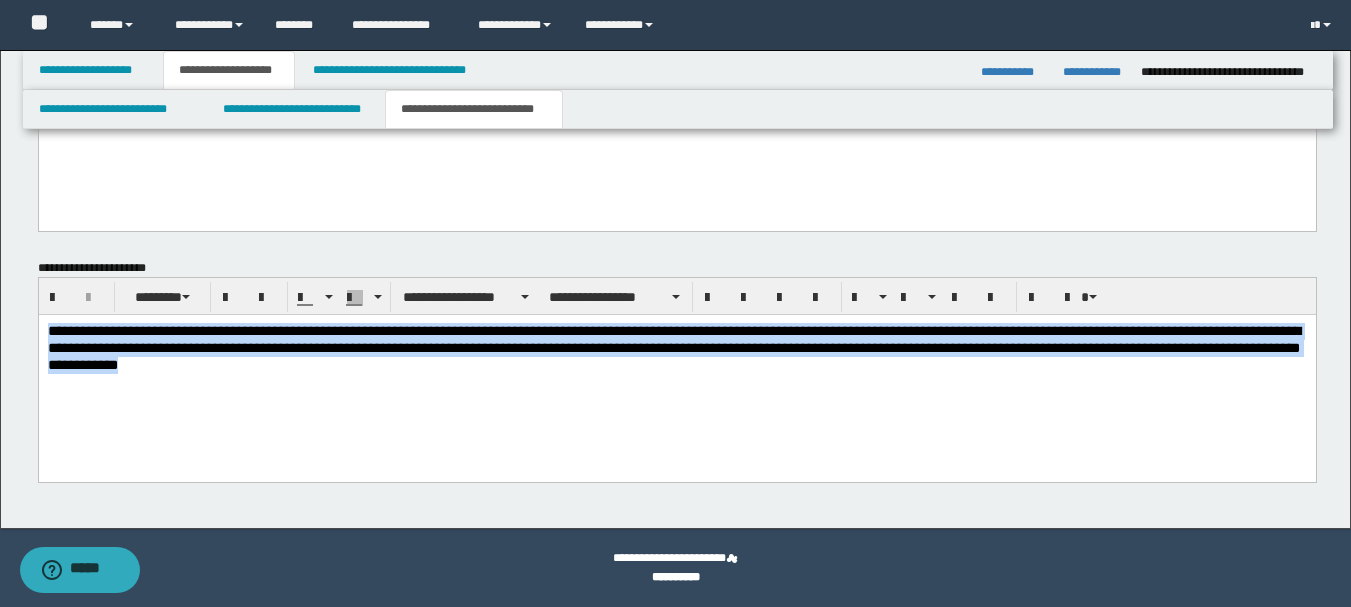 drag, startPoint x: 48, startPoint y: 329, endPoint x: 186, endPoint y: 376, distance: 145.78409 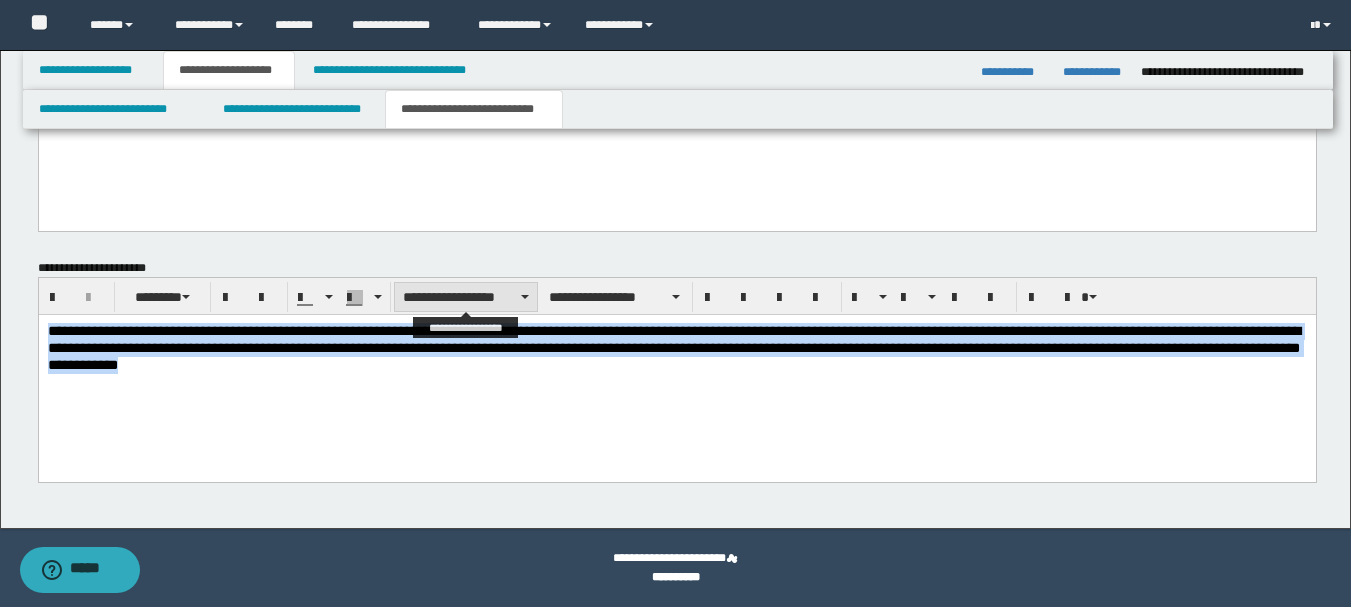 click on "**********" at bounding box center (466, 297) 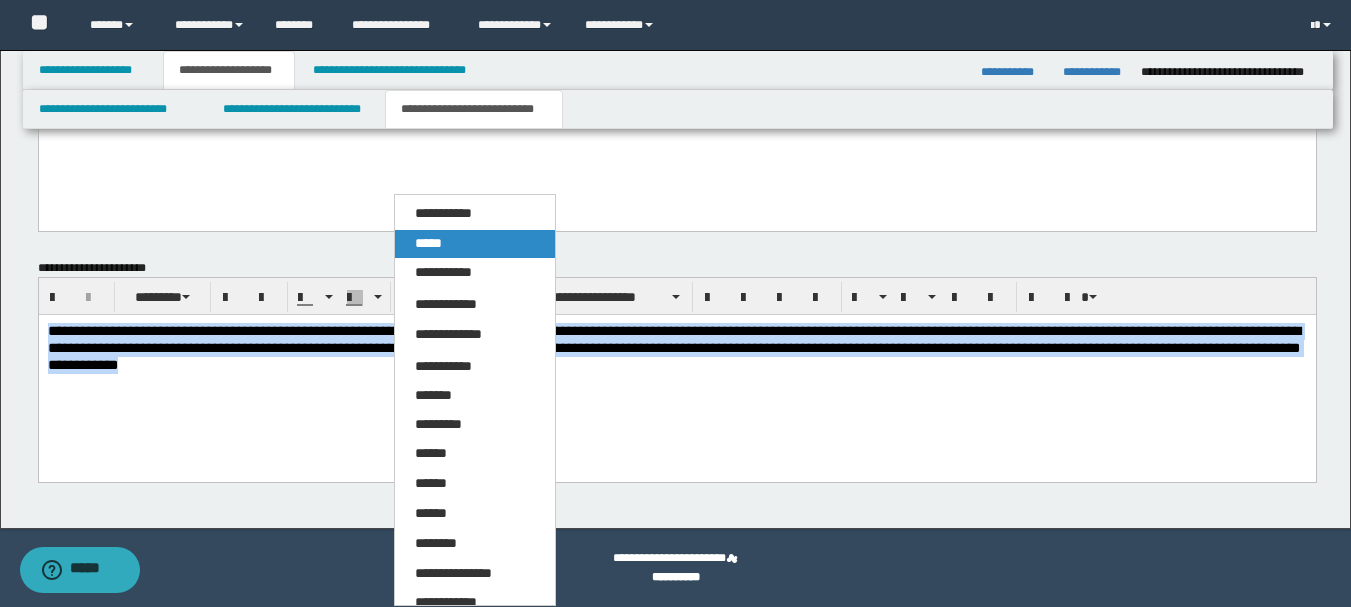 click on "*****" at bounding box center [475, 244] 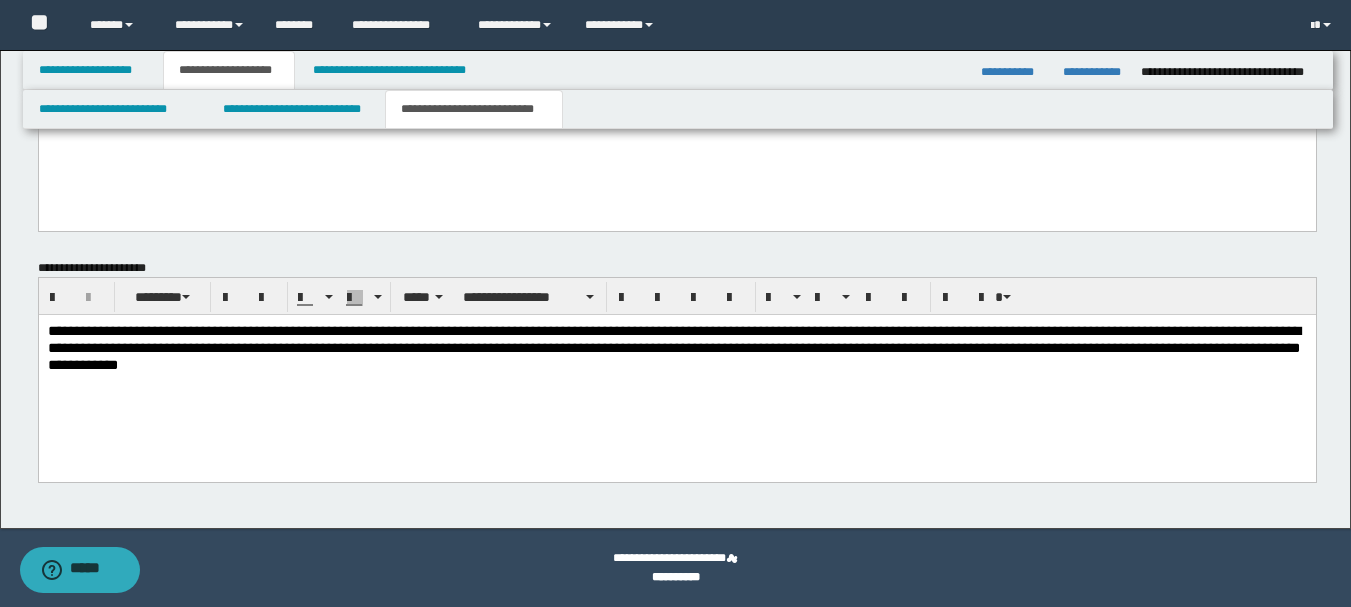 click on "**********" at bounding box center (676, 373) 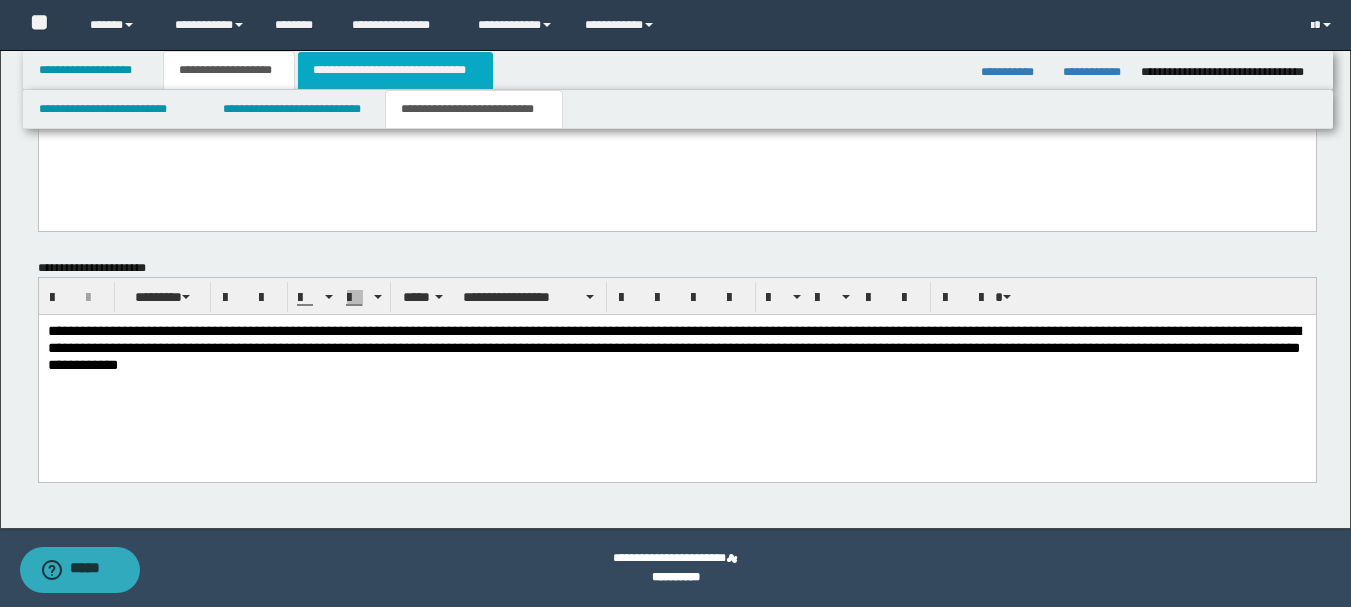 click on "**********" at bounding box center (395, 70) 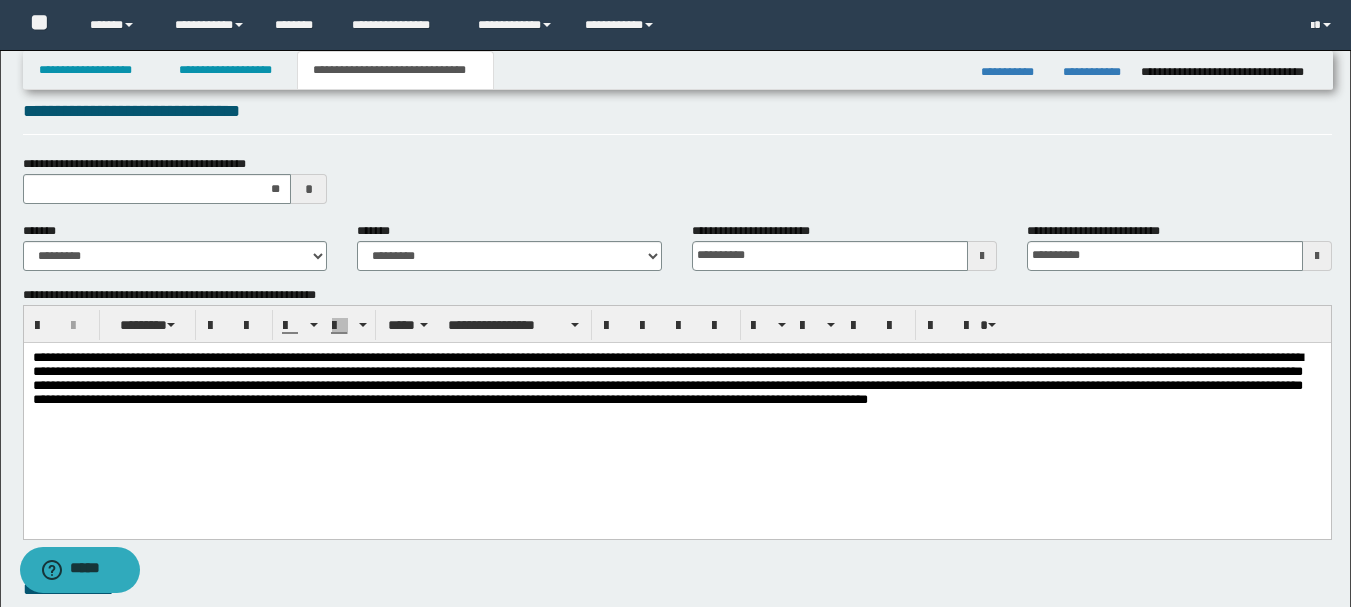 scroll, scrollTop: 0, scrollLeft: 0, axis: both 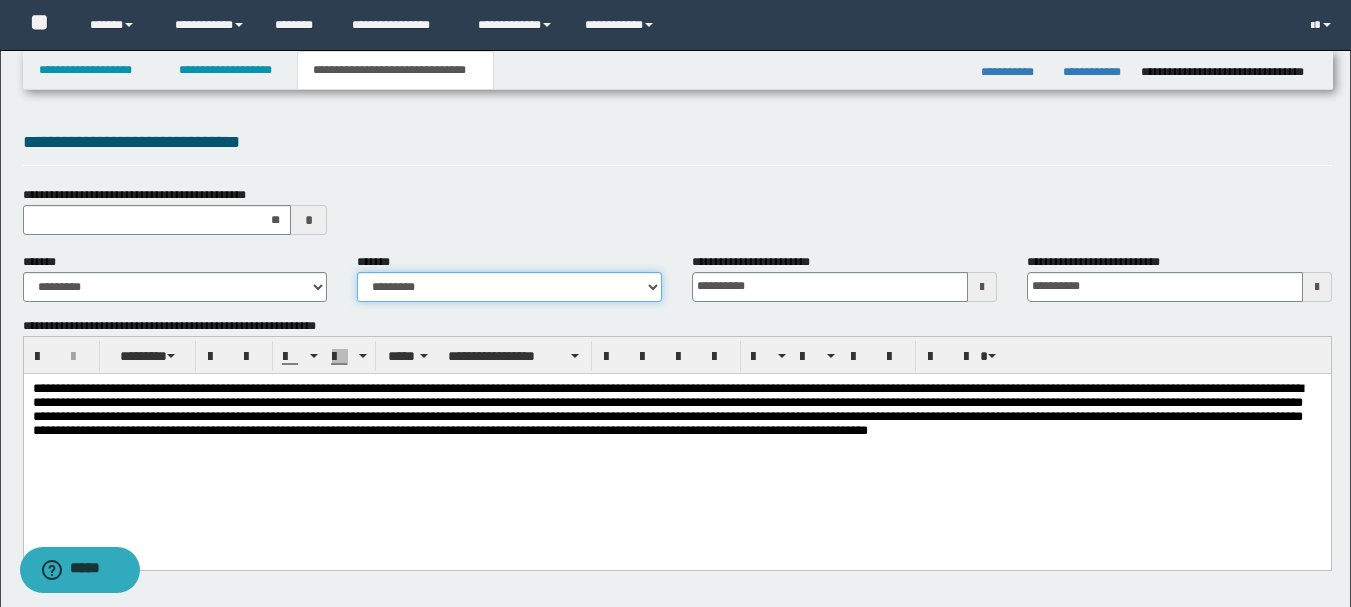 click on "**********" at bounding box center (509, 287) 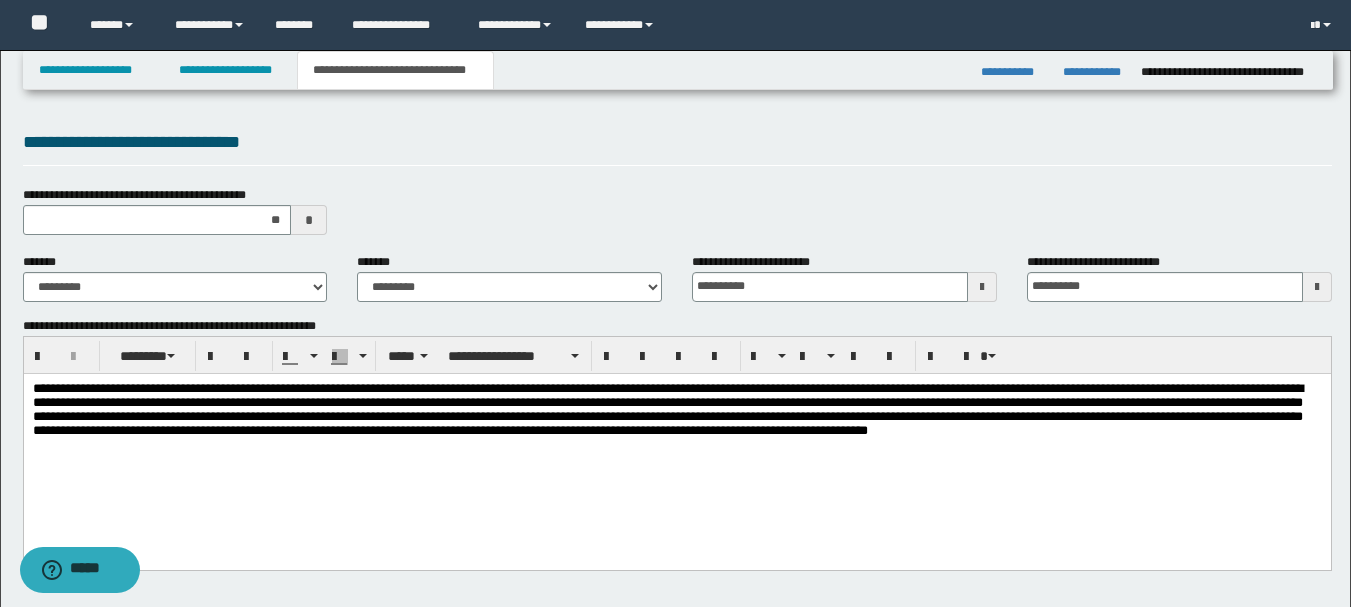 click on "**********" at bounding box center (677, 147) 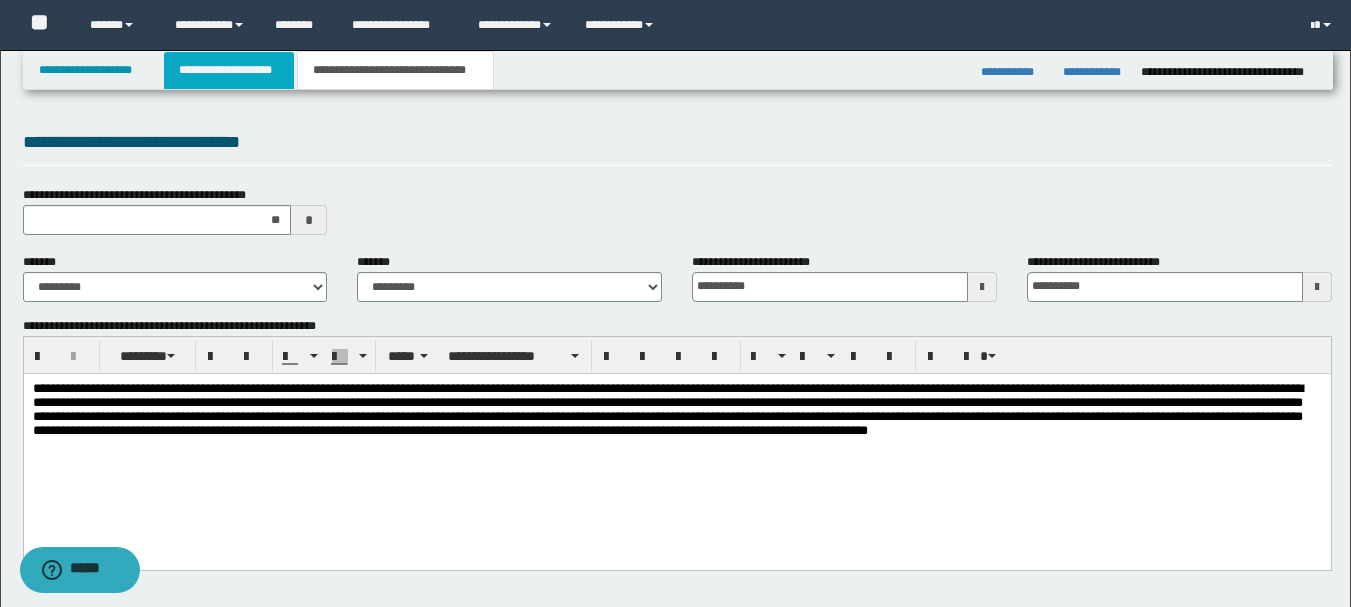 click on "**********" at bounding box center (229, 70) 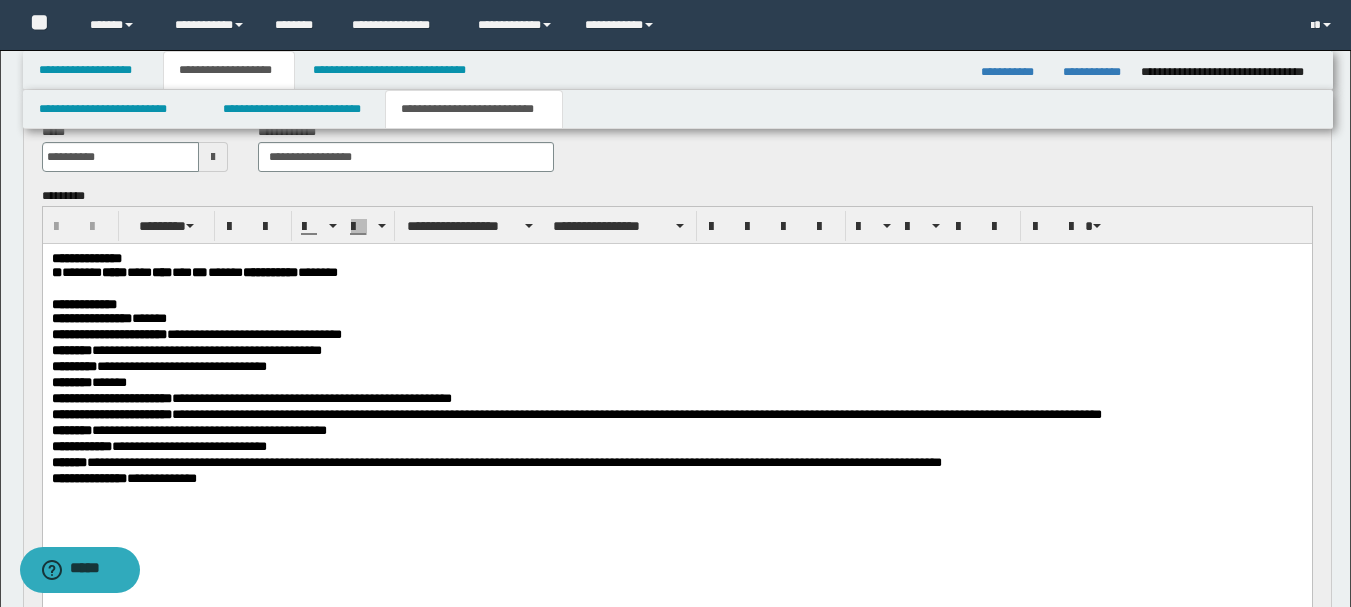 scroll, scrollTop: 100, scrollLeft: 0, axis: vertical 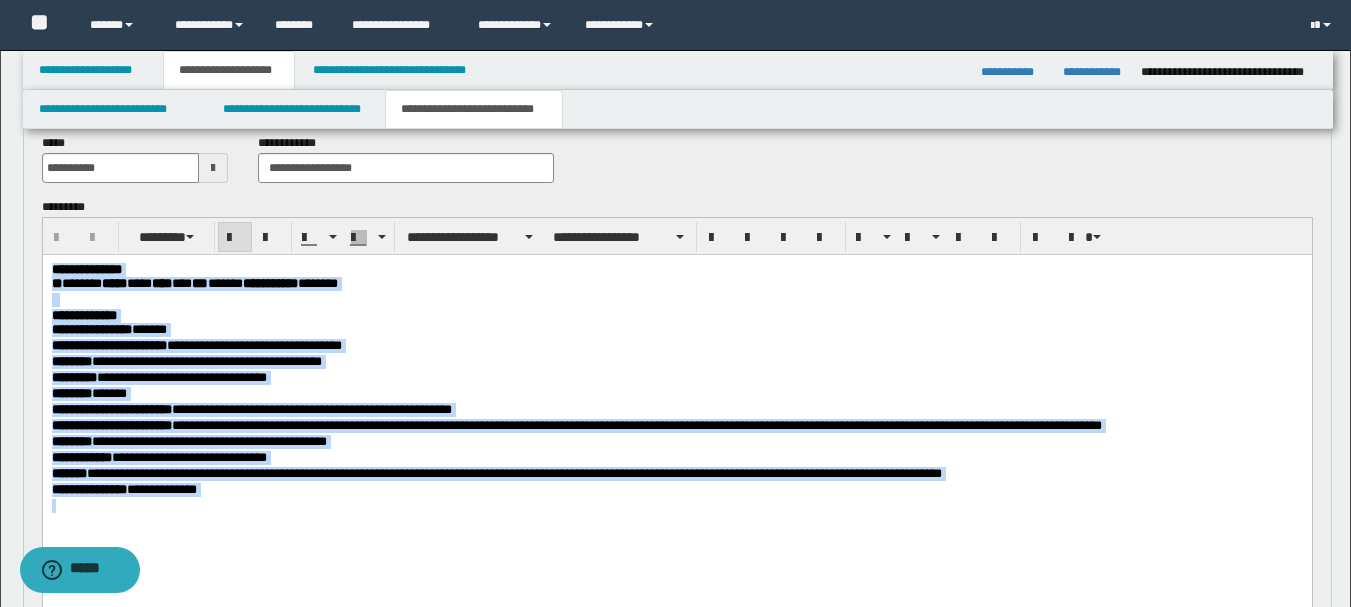 drag, startPoint x: 52, startPoint y: 271, endPoint x: 246, endPoint y: 508, distance: 306.27603 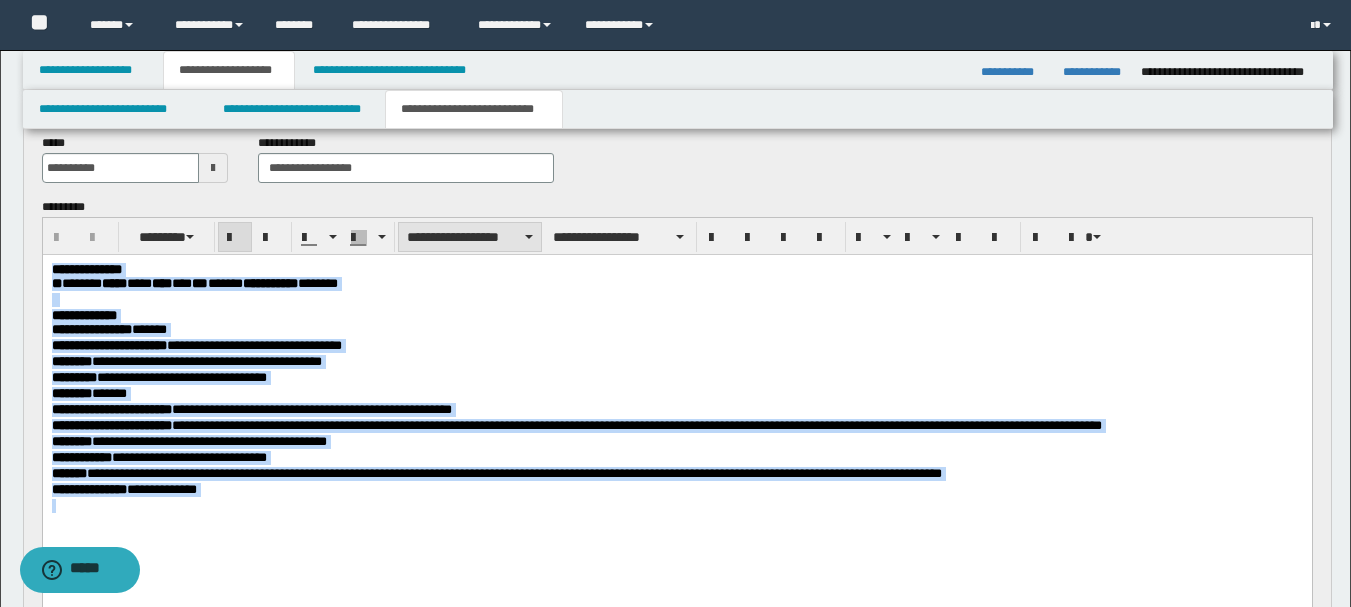 click at bounding box center [529, 237] 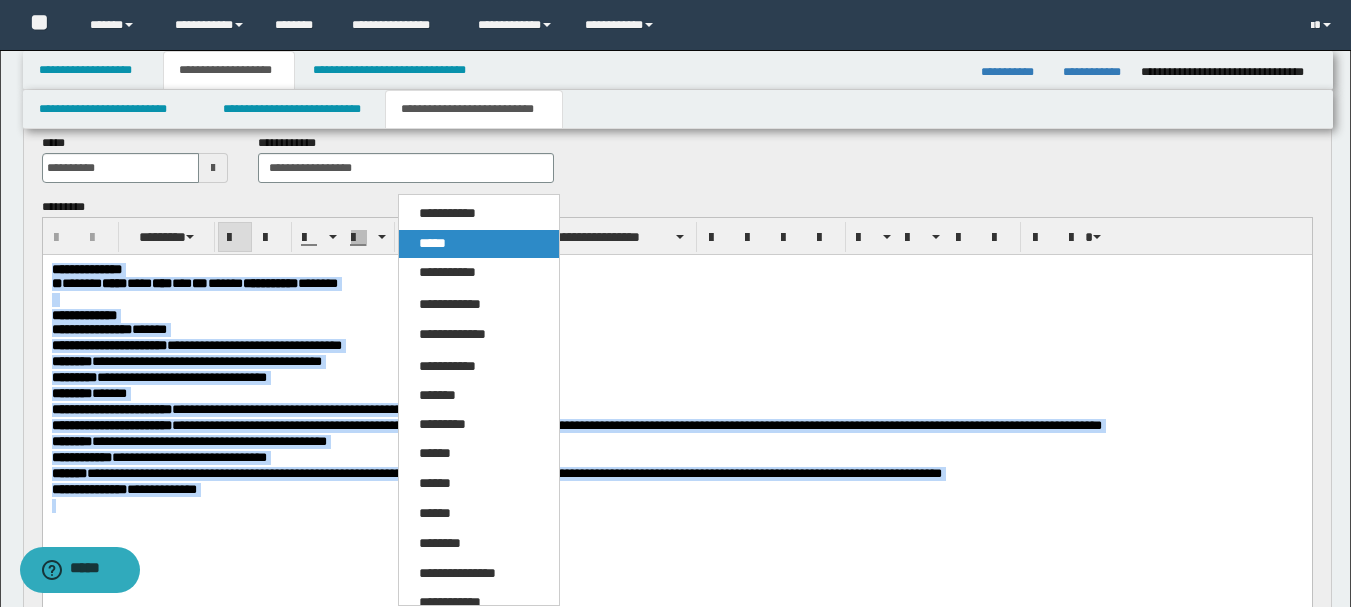 click on "*****" at bounding box center [479, 244] 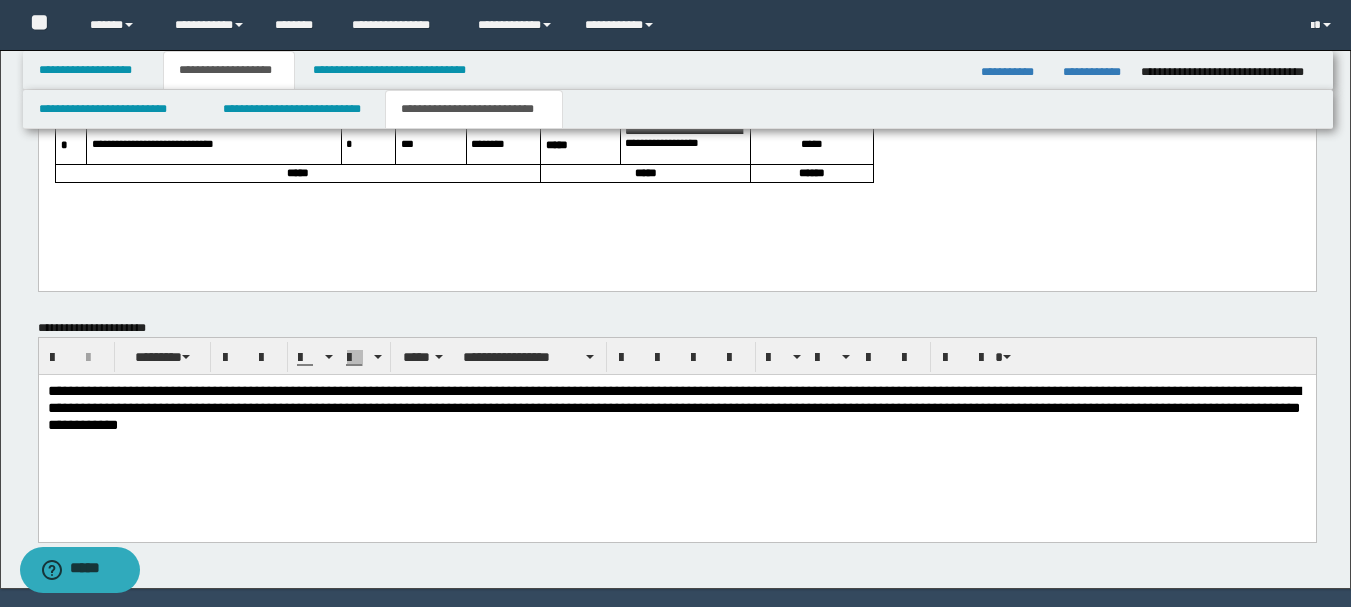 scroll, scrollTop: 1866, scrollLeft: 0, axis: vertical 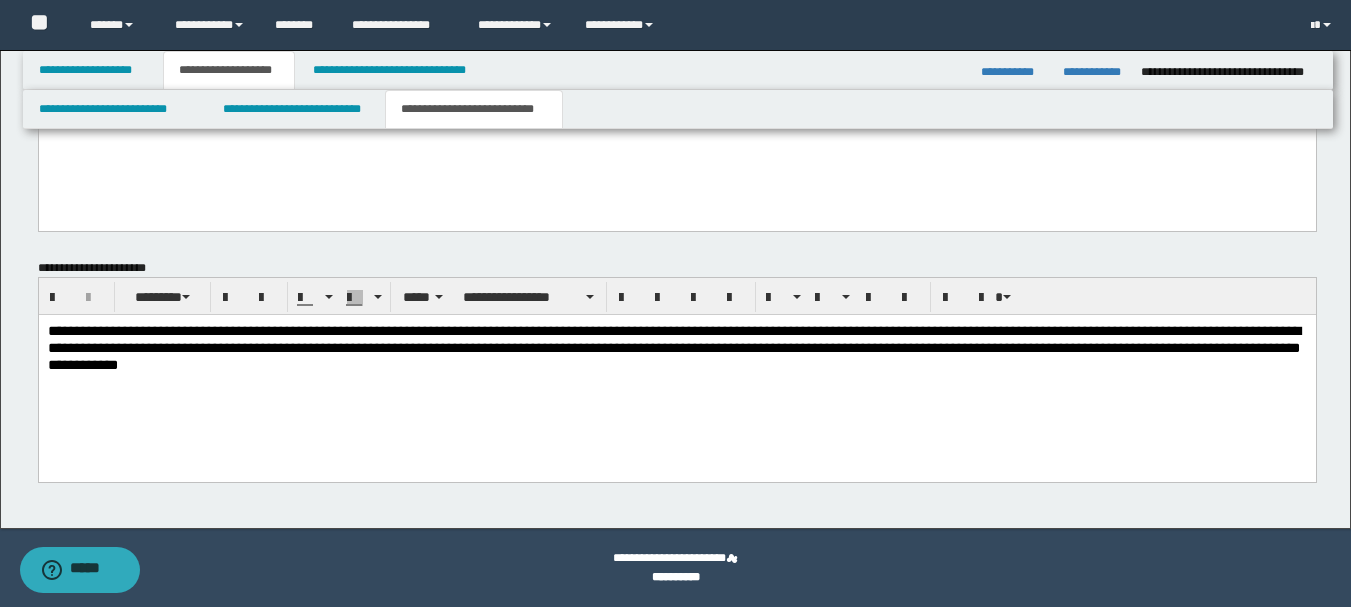 click on "**********" at bounding box center (676, 373) 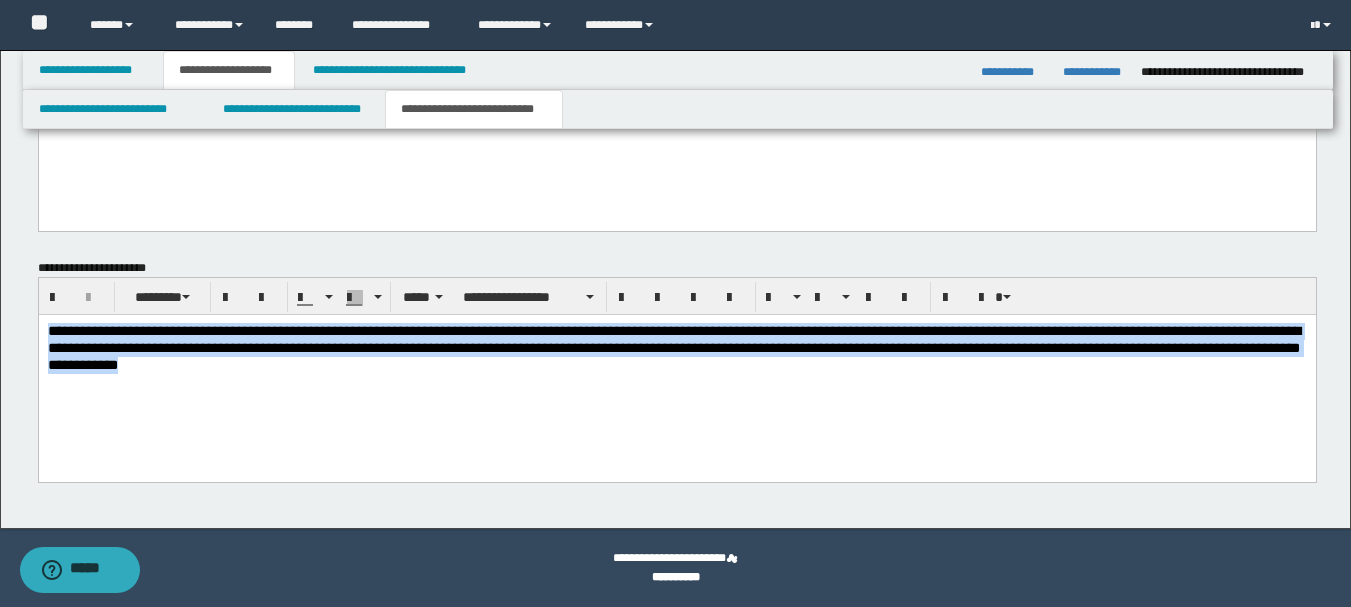 drag, startPoint x: 45, startPoint y: 329, endPoint x: 494, endPoint y: 384, distance: 452.35605 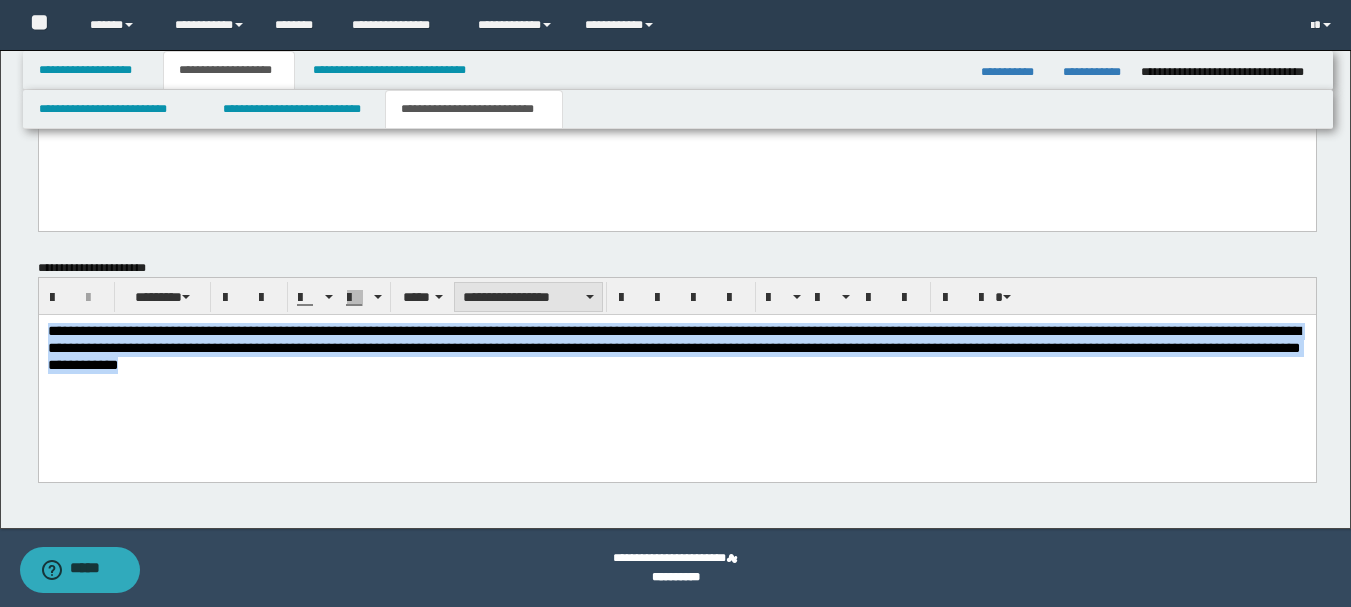 click on "**********" at bounding box center [528, 297] 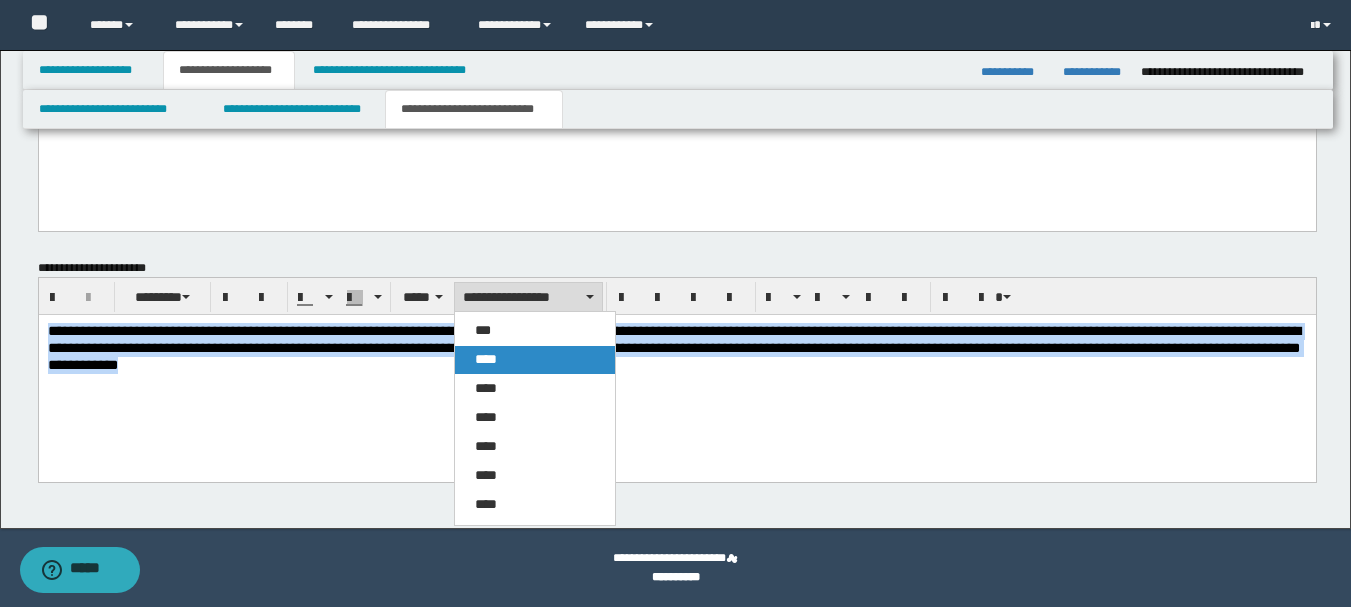 click on "****" at bounding box center [535, 360] 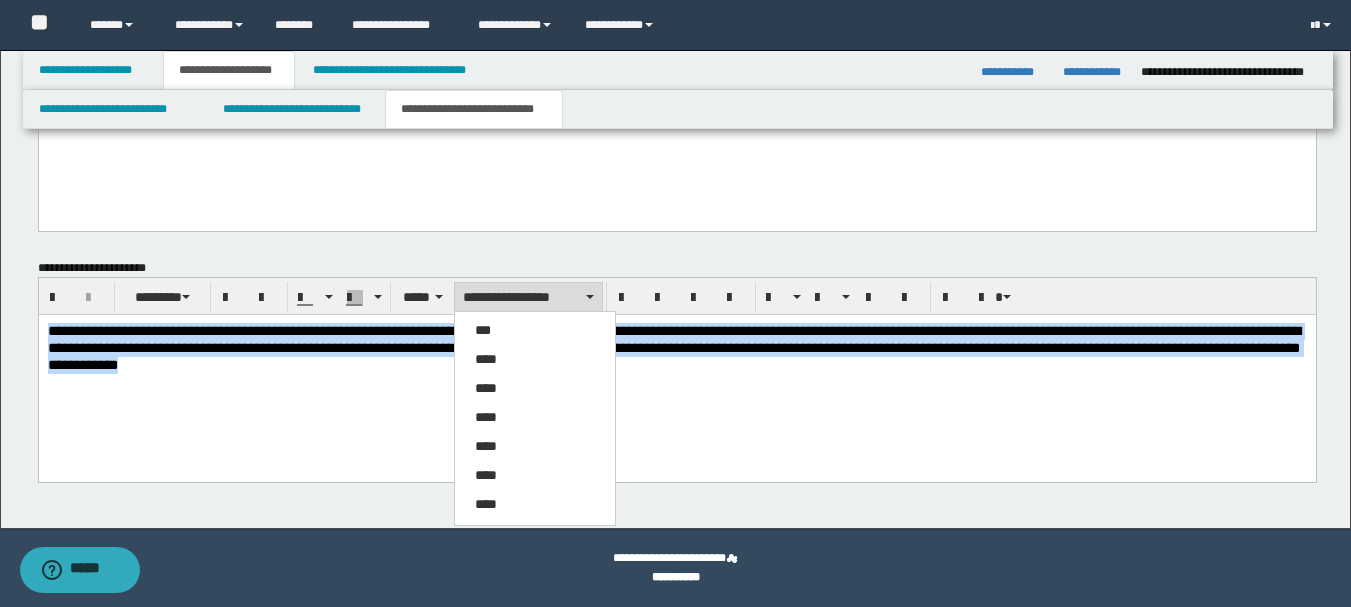 scroll, scrollTop: 1863, scrollLeft: 0, axis: vertical 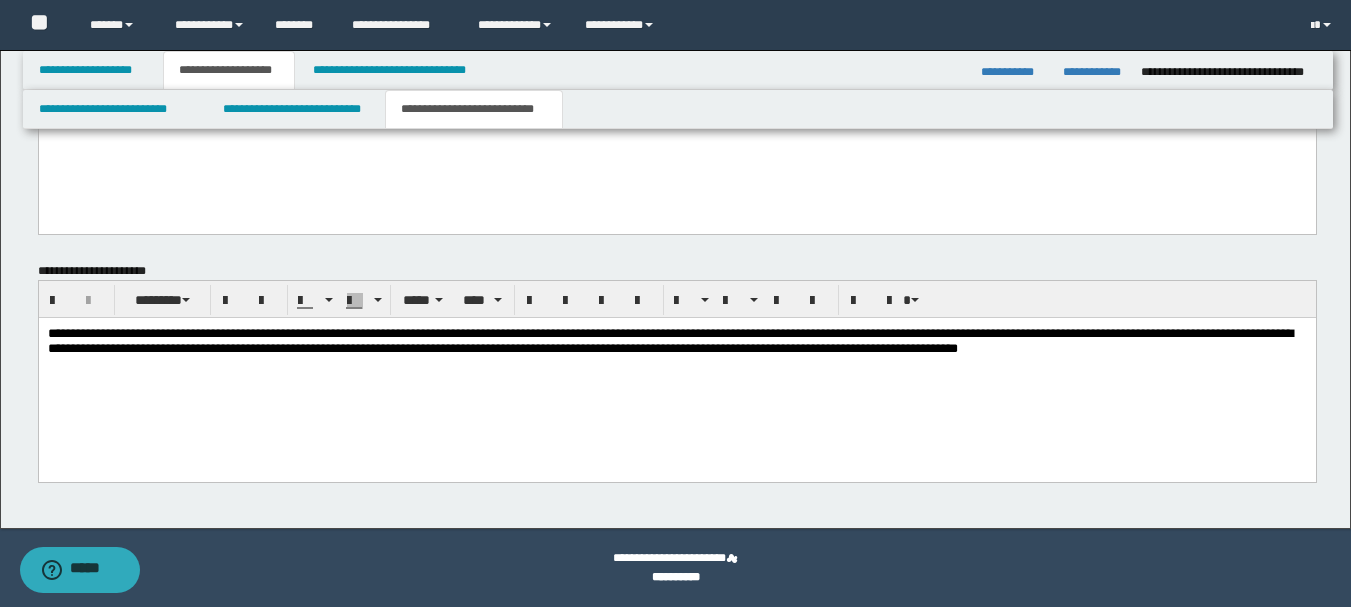 click on "**********" at bounding box center [676, 366] 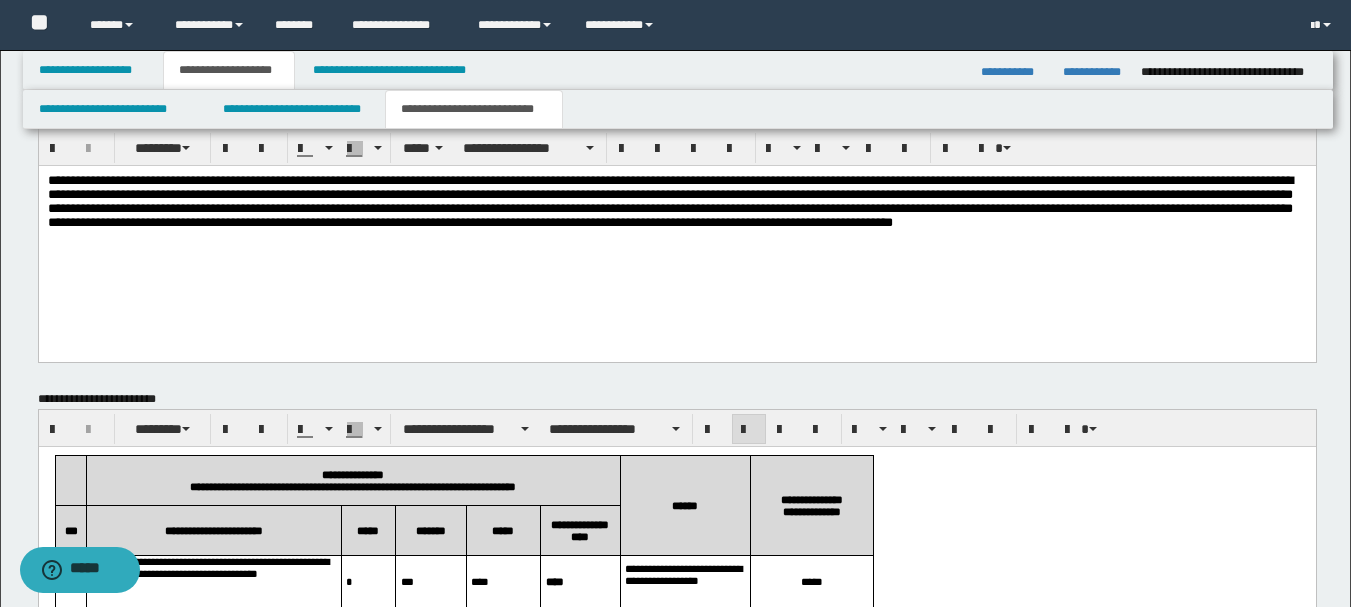 scroll, scrollTop: 1063, scrollLeft: 0, axis: vertical 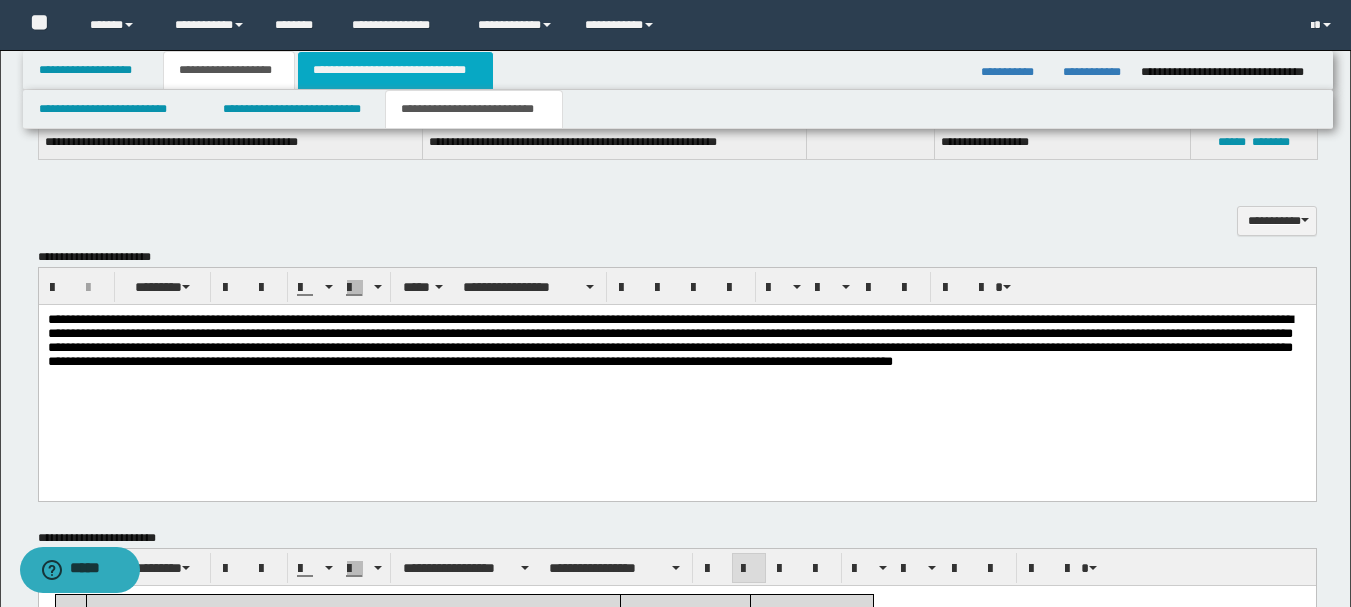 click on "**********" at bounding box center [395, 70] 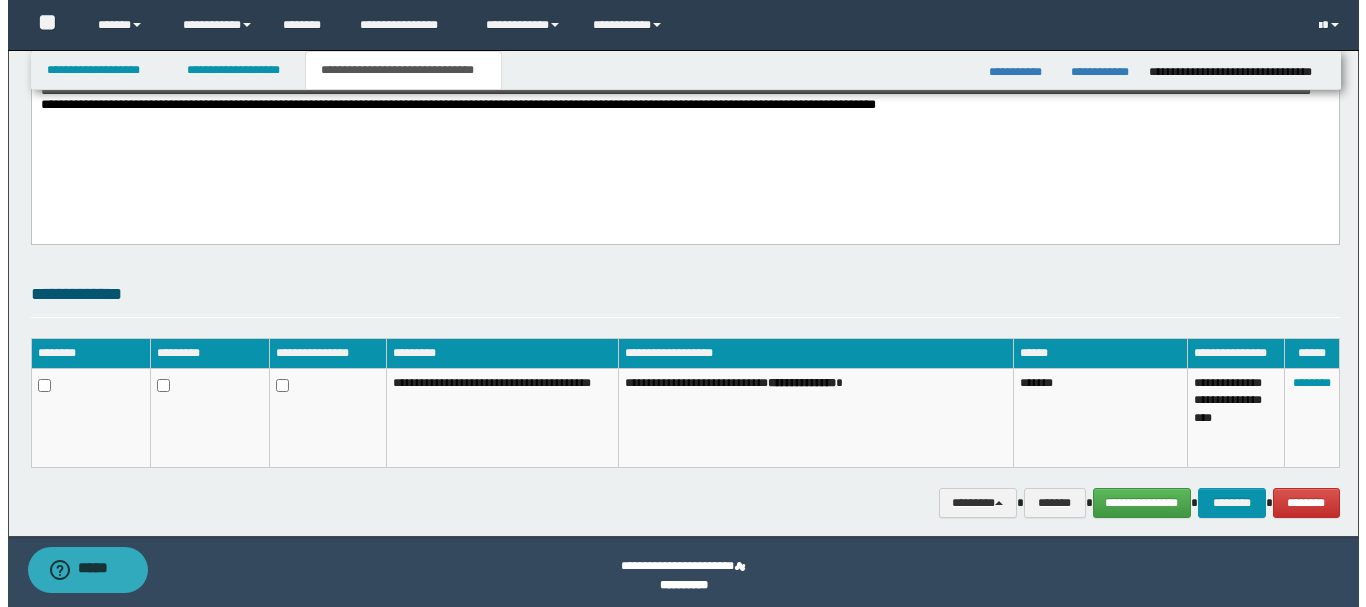 scroll, scrollTop: 334, scrollLeft: 0, axis: vertical 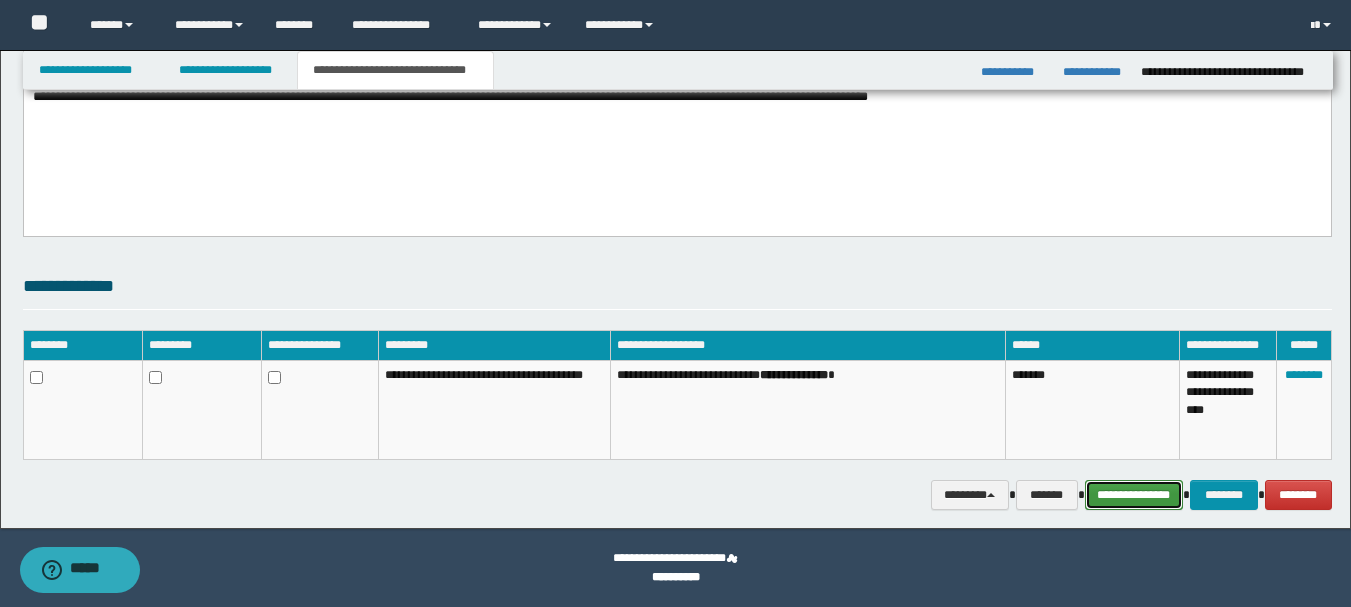 click on "**********" at bounding box center (1134, 495) 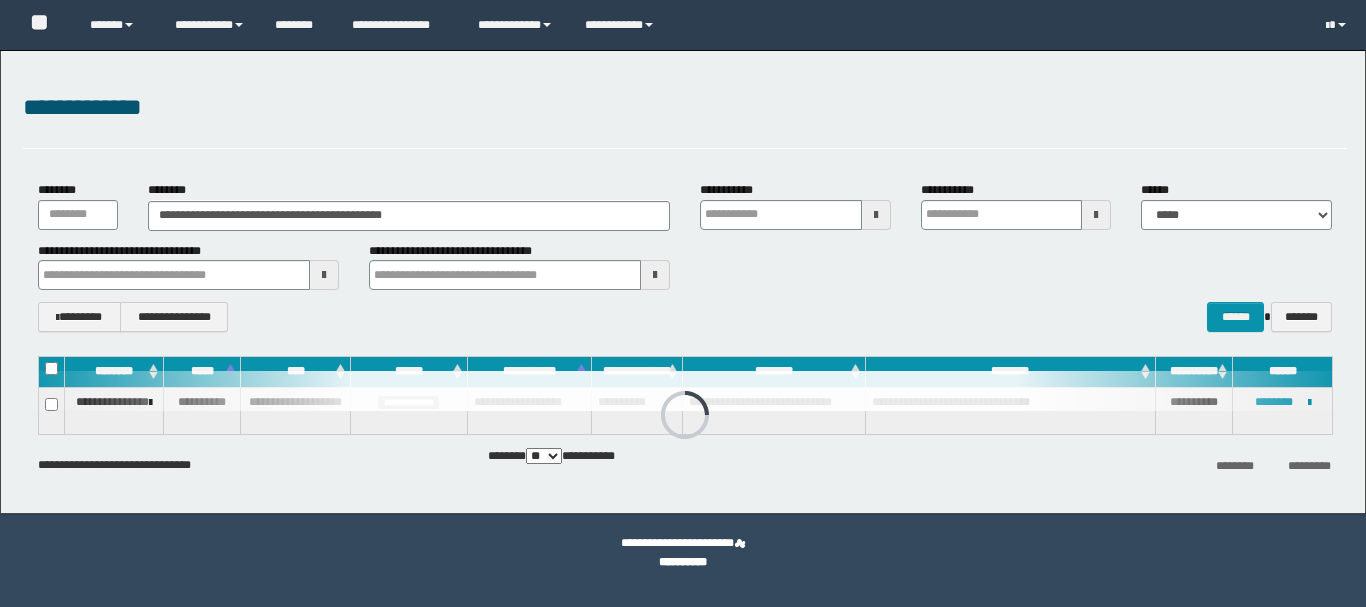 scroll, scrollTop: 0, scrollLeft: 0, axis: both 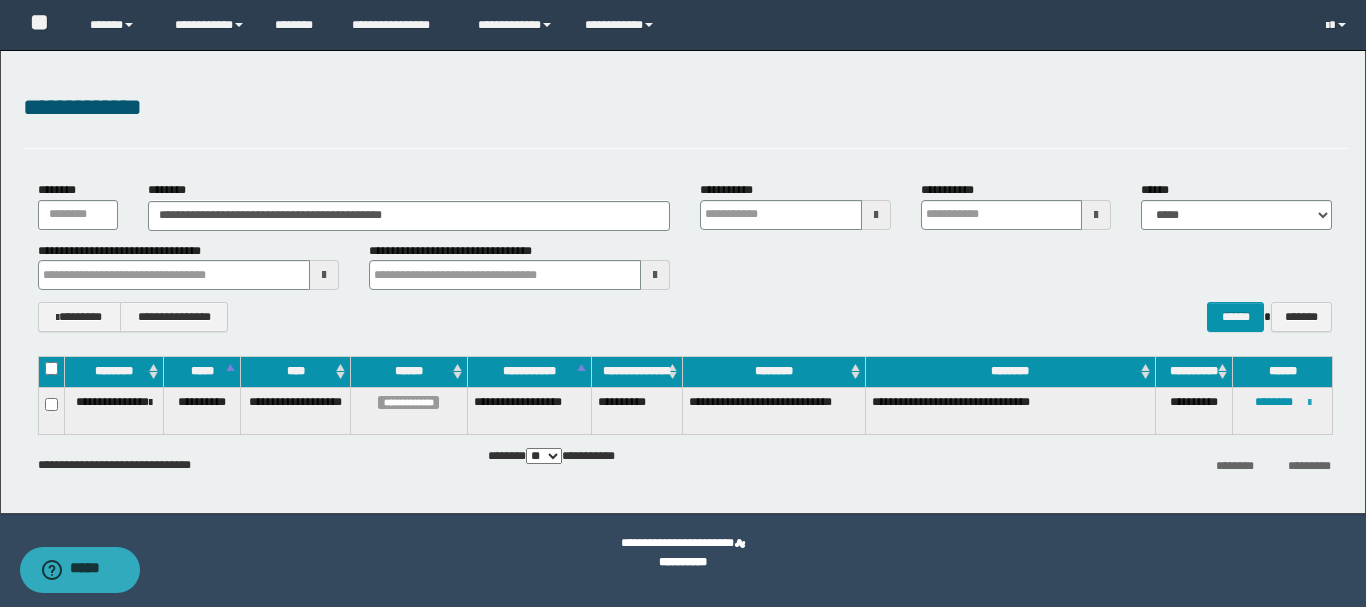 click at bounding box center [1309, 403] 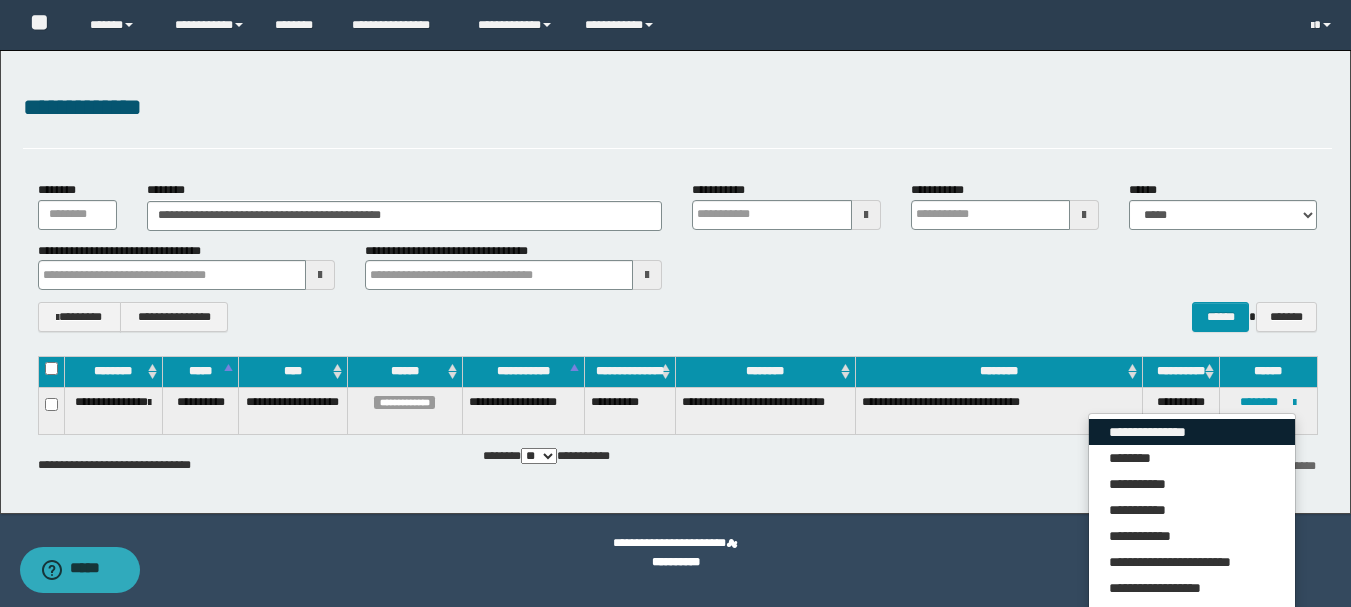 click on "**********" at bounding box center (1192, 432) 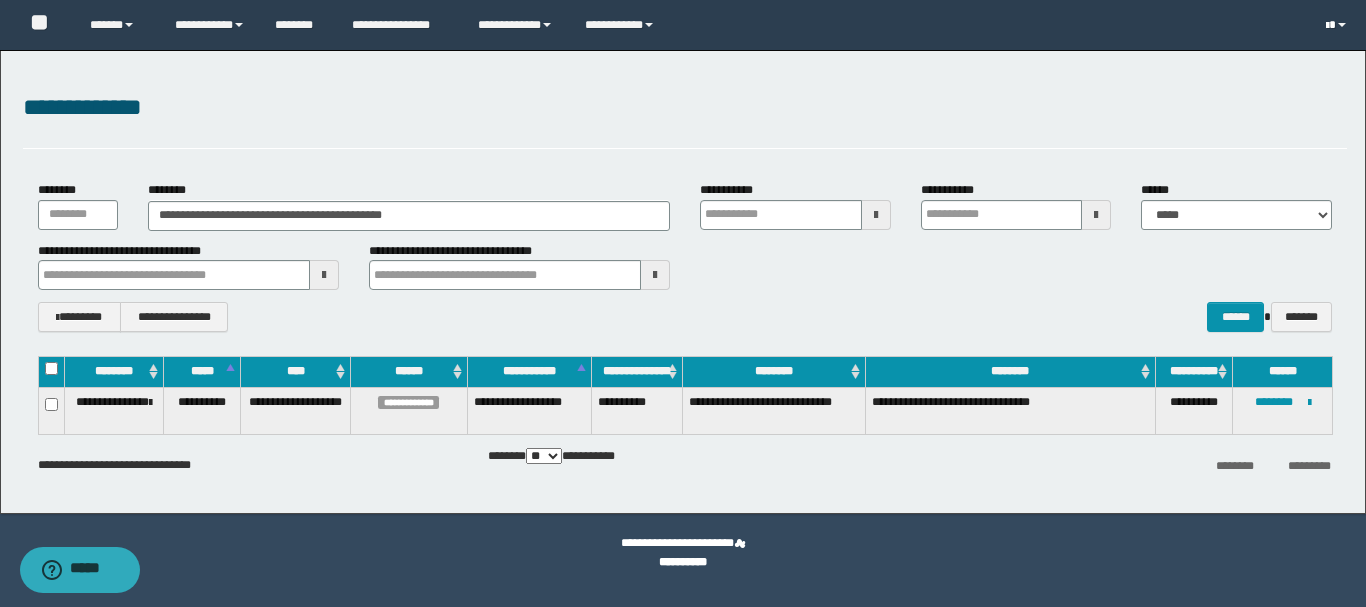 click at bounding box center [1342, 25] 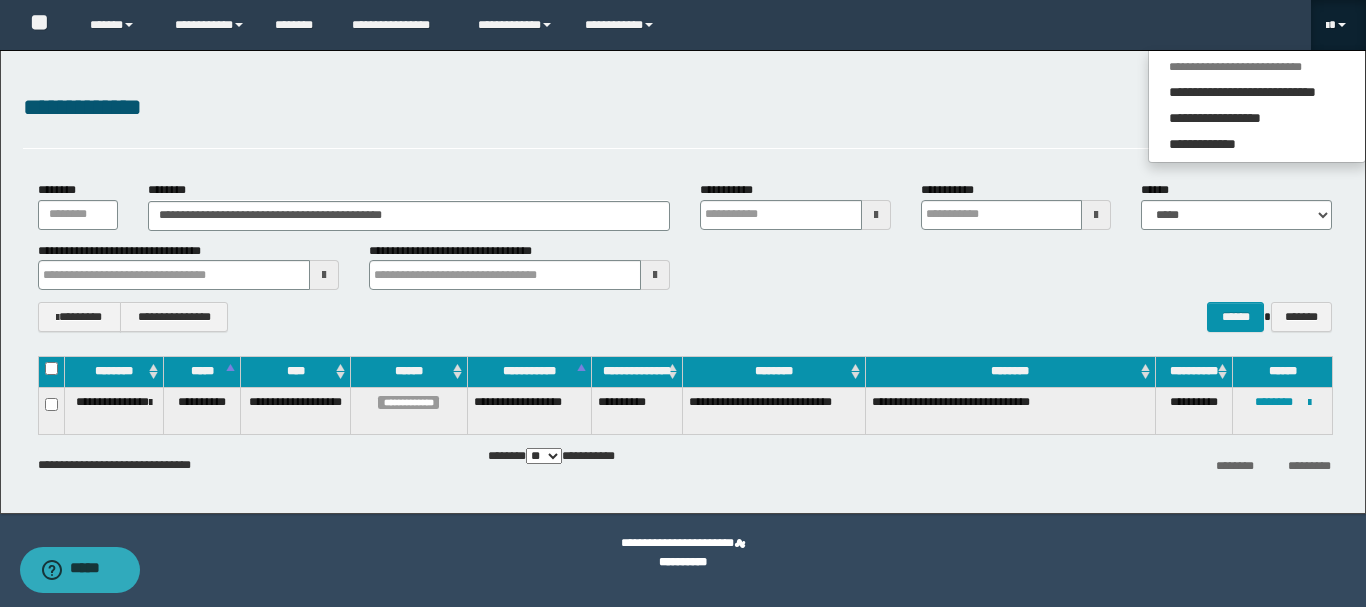 drag, startPoint x: 1003, startPoint y: 92, endPoint x: 416, endPoint y: 103, distance: 587.103 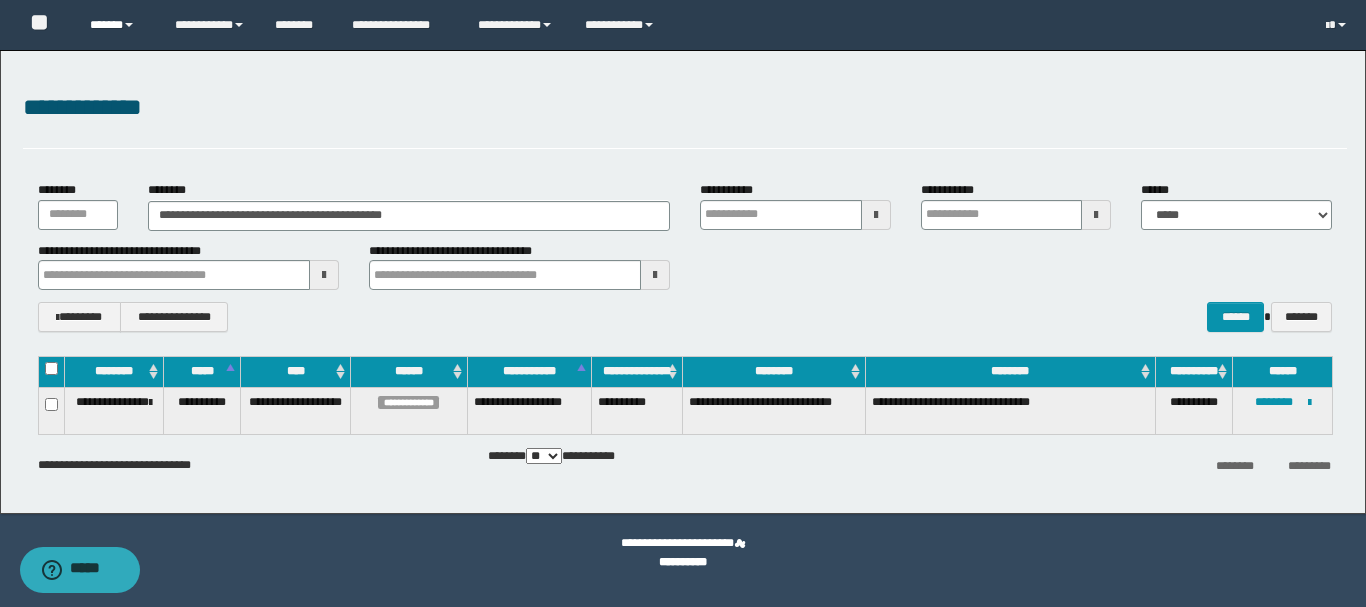 click on "******" at bounding box center [117, 25] 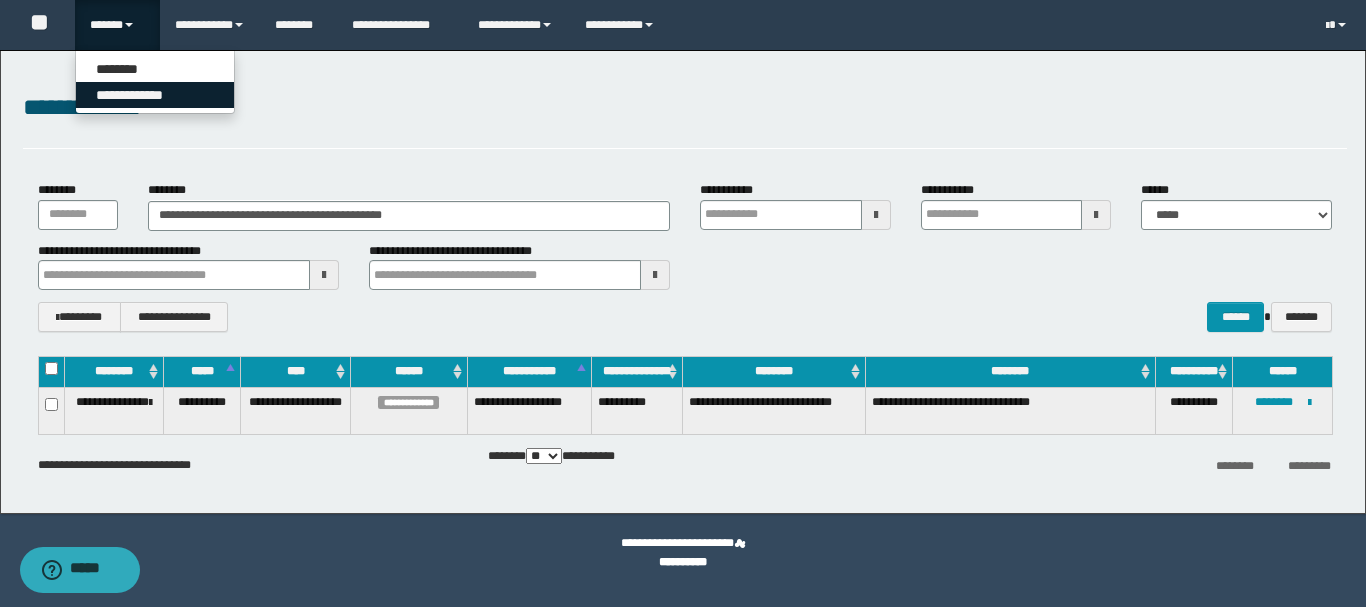 click on "**********" at bounding box center (155, 95) 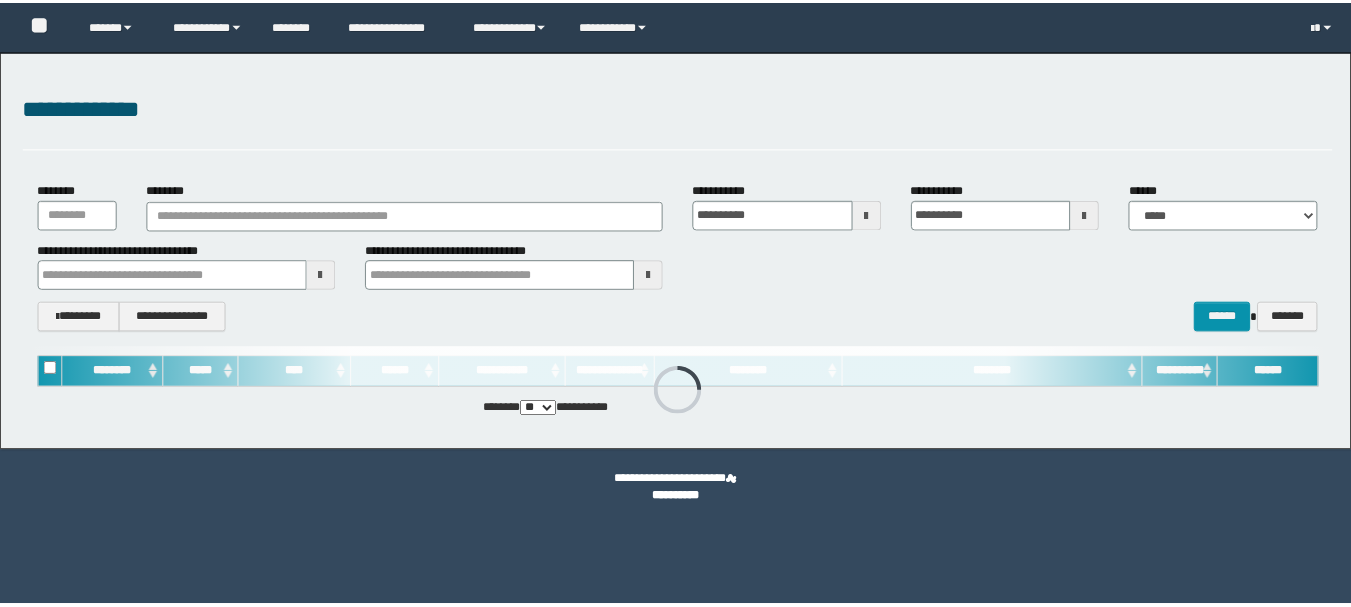 scroll, scrollTop: 0, scrollLeft: 0, axis: both 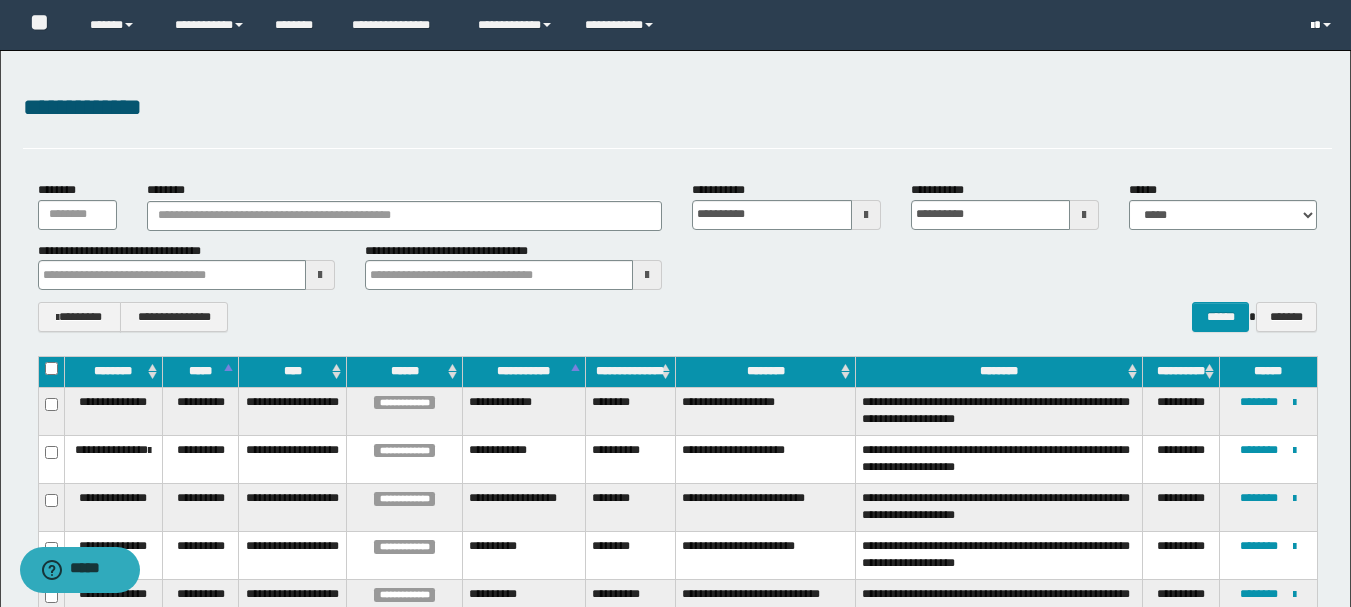 click at bounding box center (1327, 25) 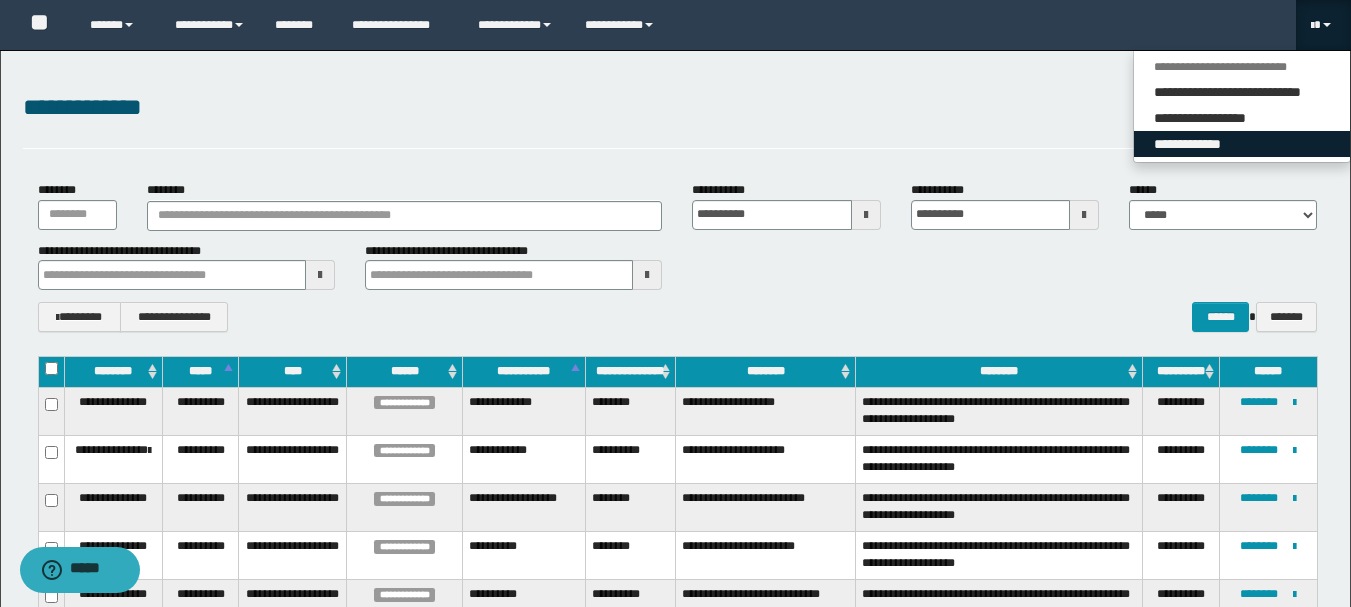 click on "**********" at bounding box center (1242, 144) 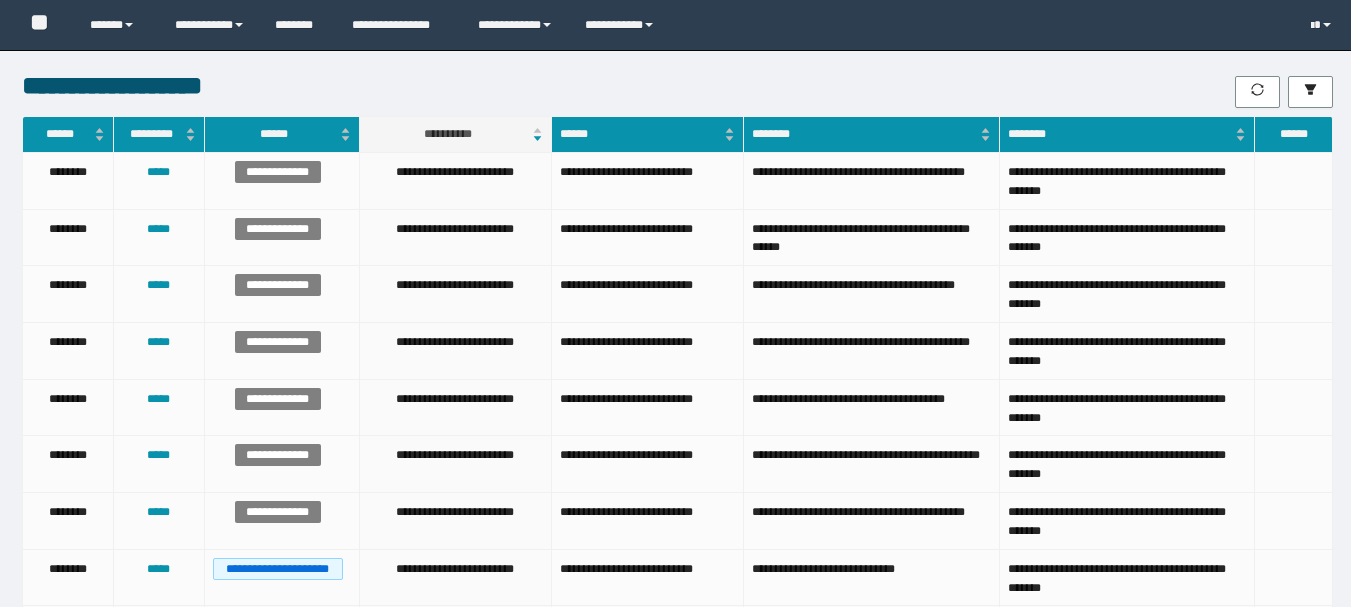 scroll, scrollTop: 200, scrollLeft: 0, axis: vertical 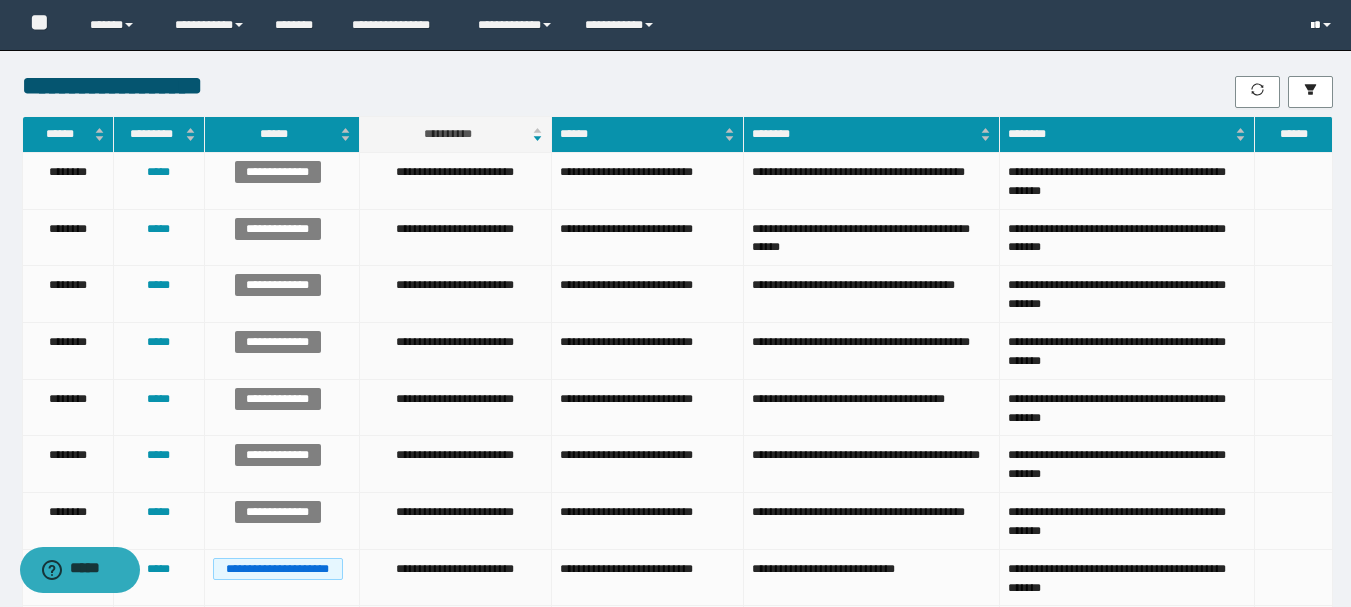 click at bounding box center [1323, 25] 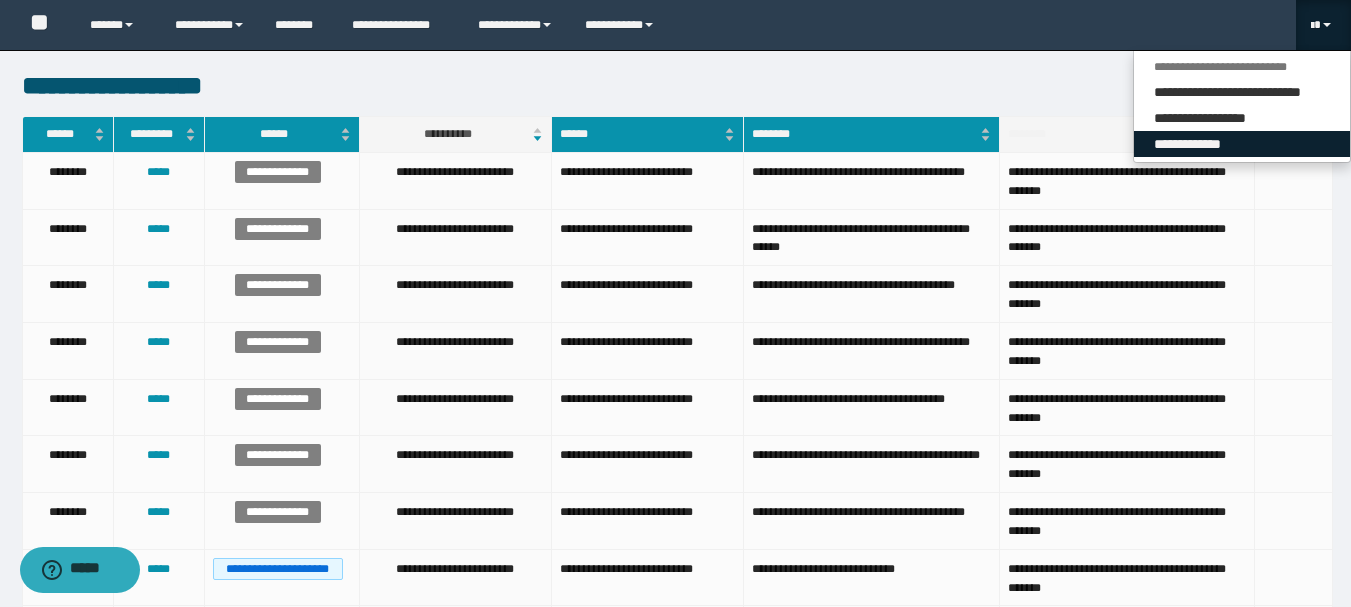 click on "**********" at bounding box center (1242, 144) 